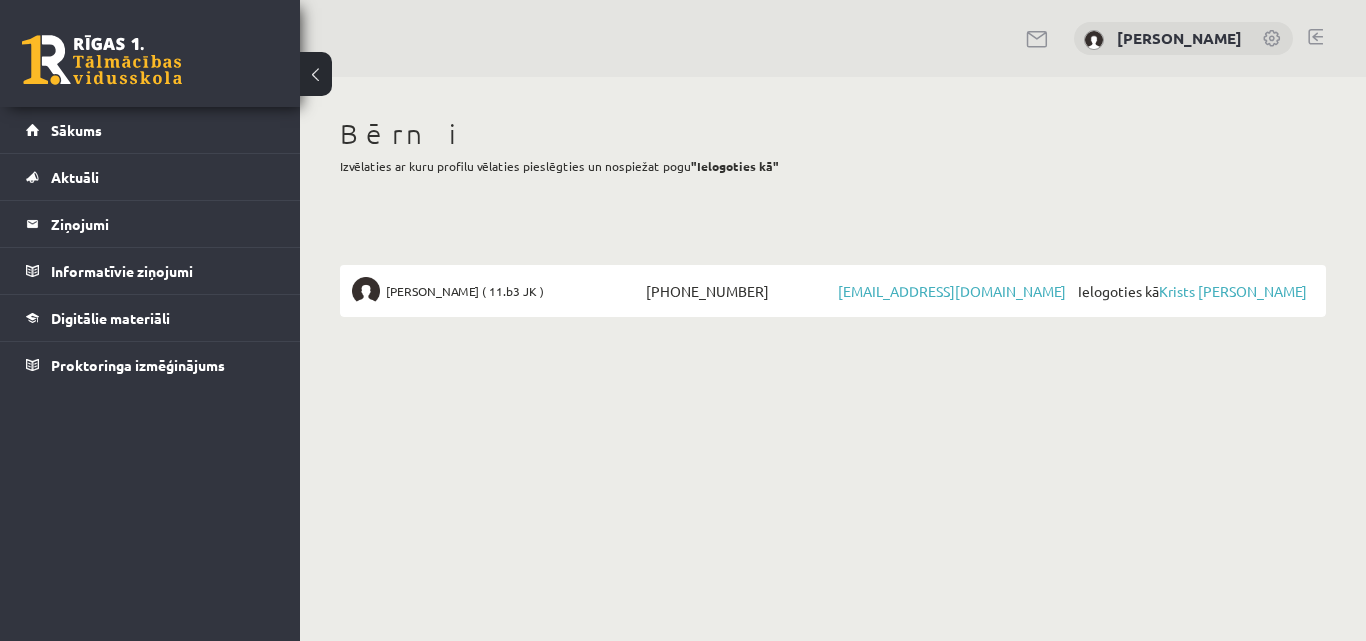 scroll, scrollTop: 0, scrollLeft: 0, axis: both 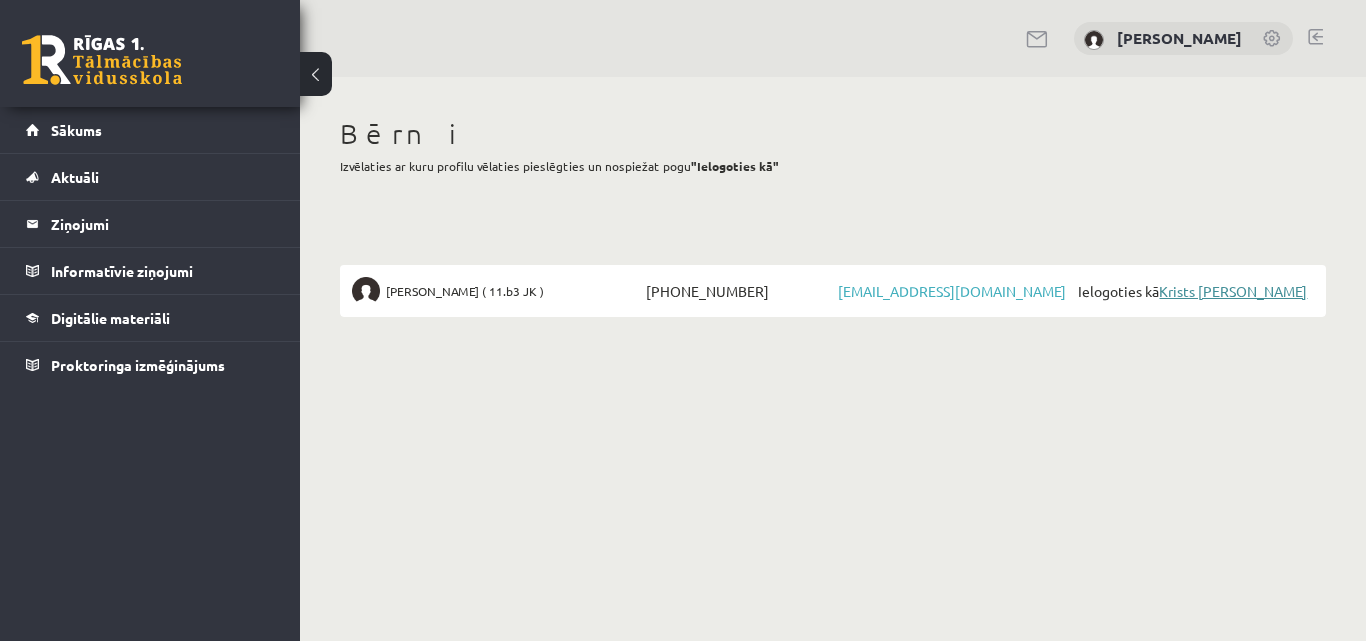 click on "Krists [PERSON_NAME]" at bounding box center [1233, 291] 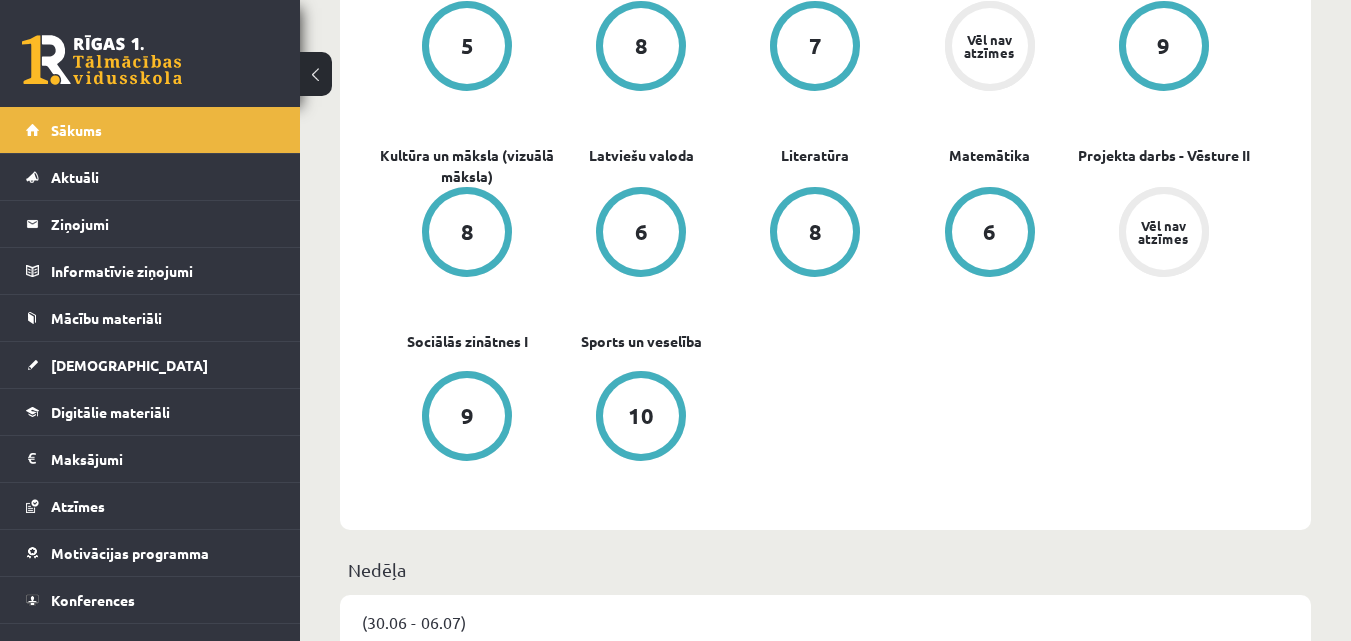 scroll, scrollTop: 700, scrollLeft: 0, axis: vertical 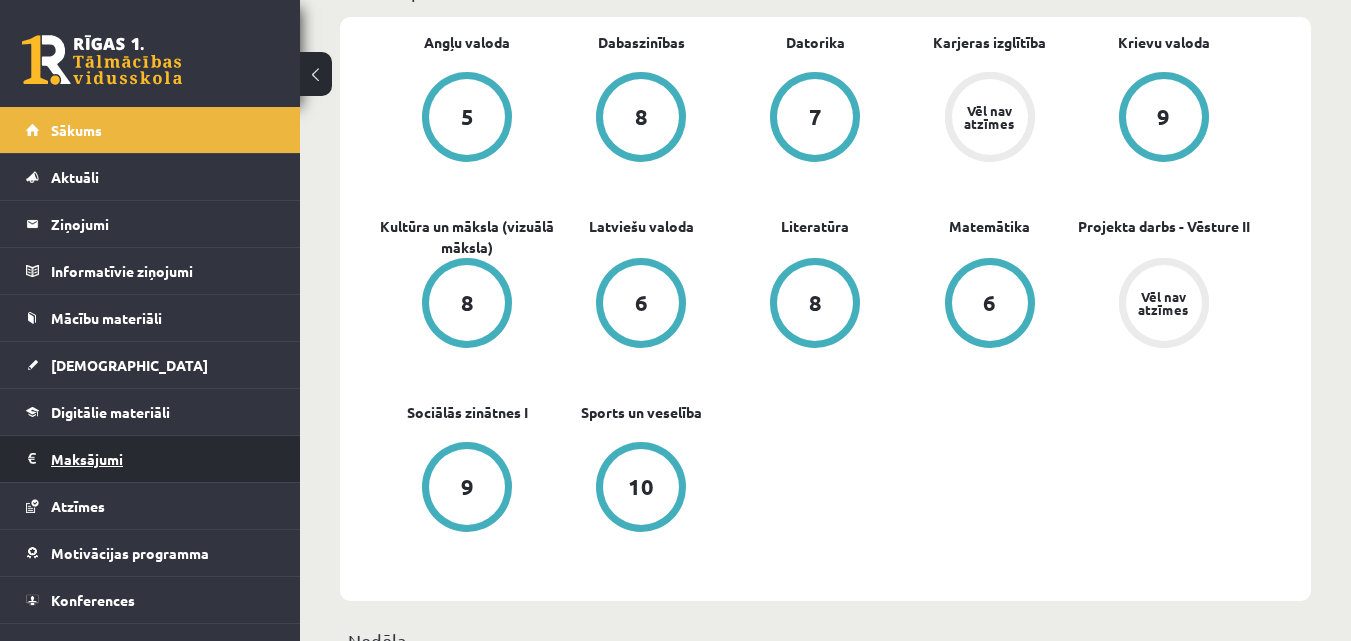 click on "Maksājumi
0" at bounding box center (163, 459) 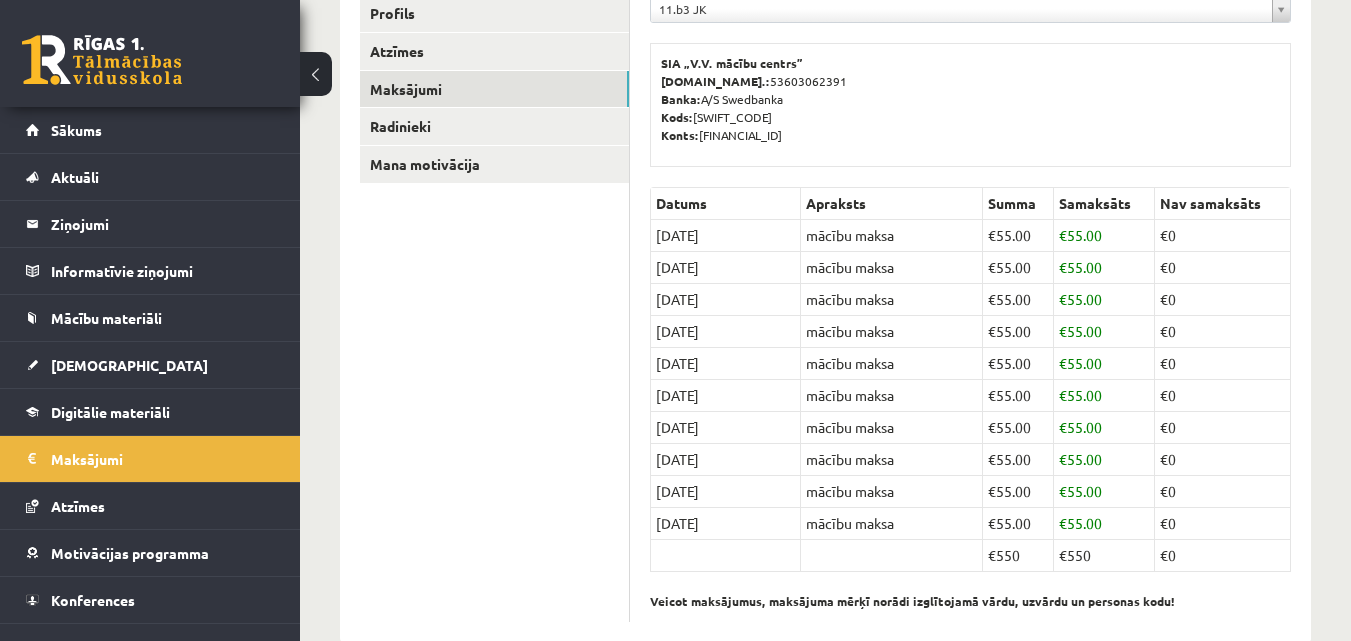 scroll, scrollTop: 397, scrollLeft: 0, axis: vertical 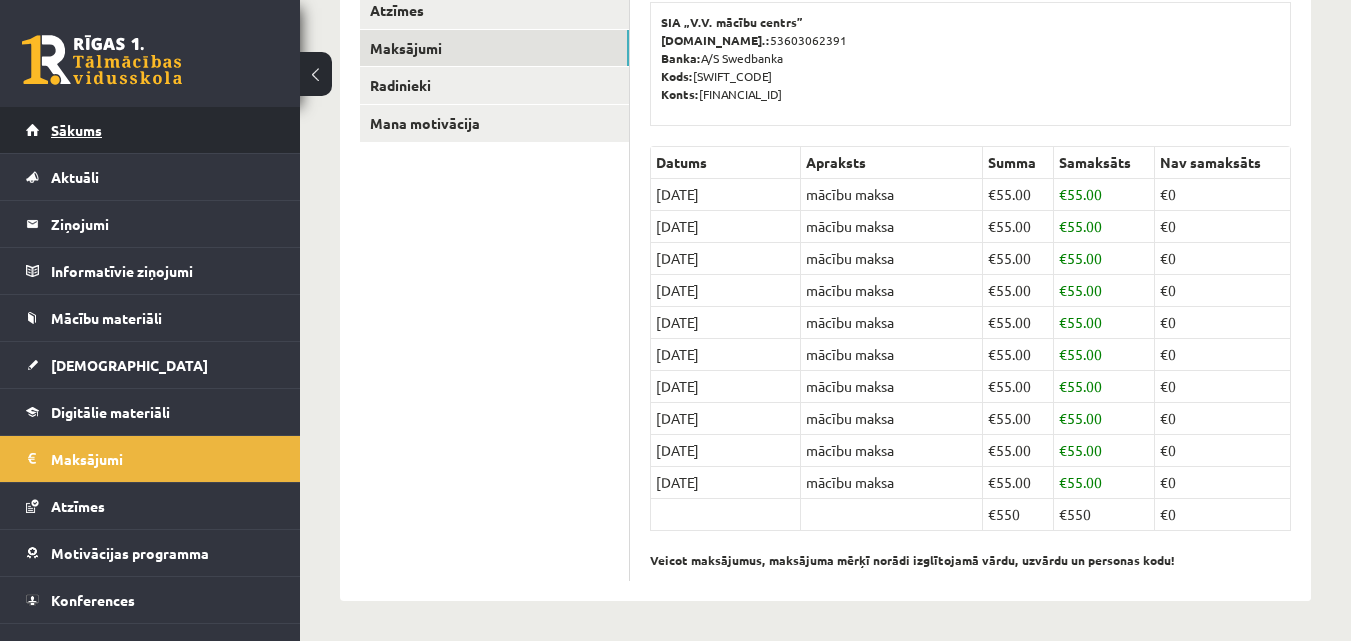 click on "Sākums" at bounding box center (76, 130) 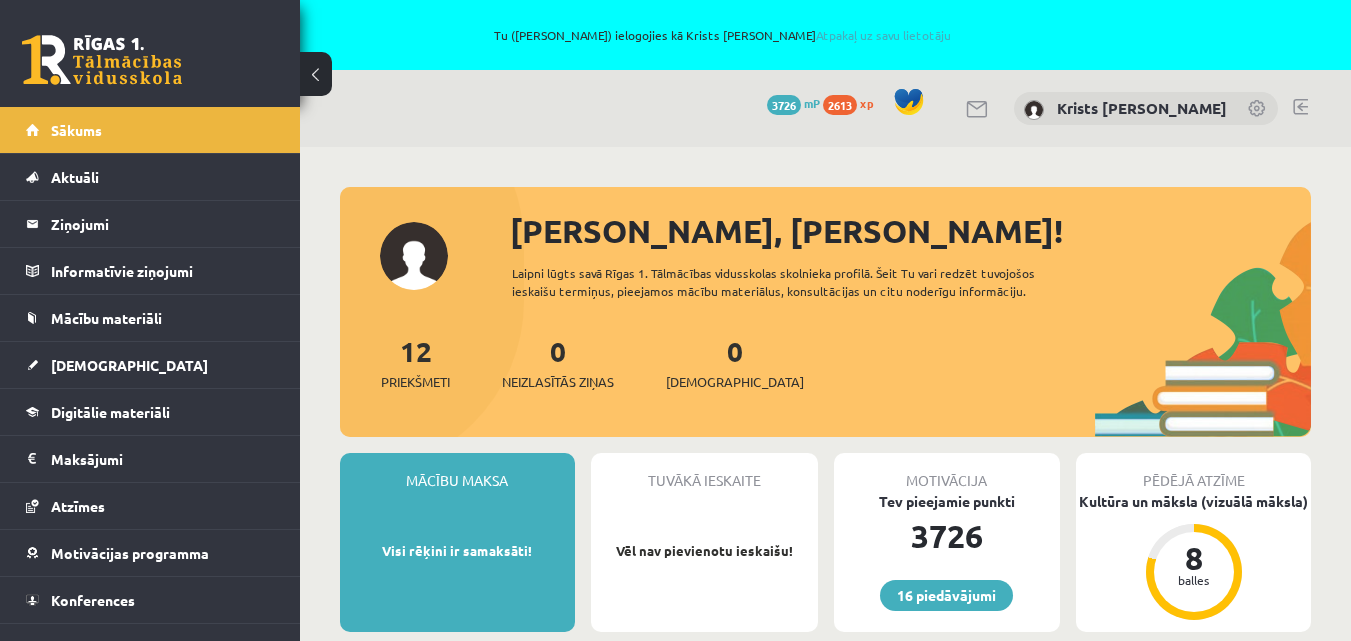 scroll, scrollTop: 0, scrollLeft: 0, axis: both 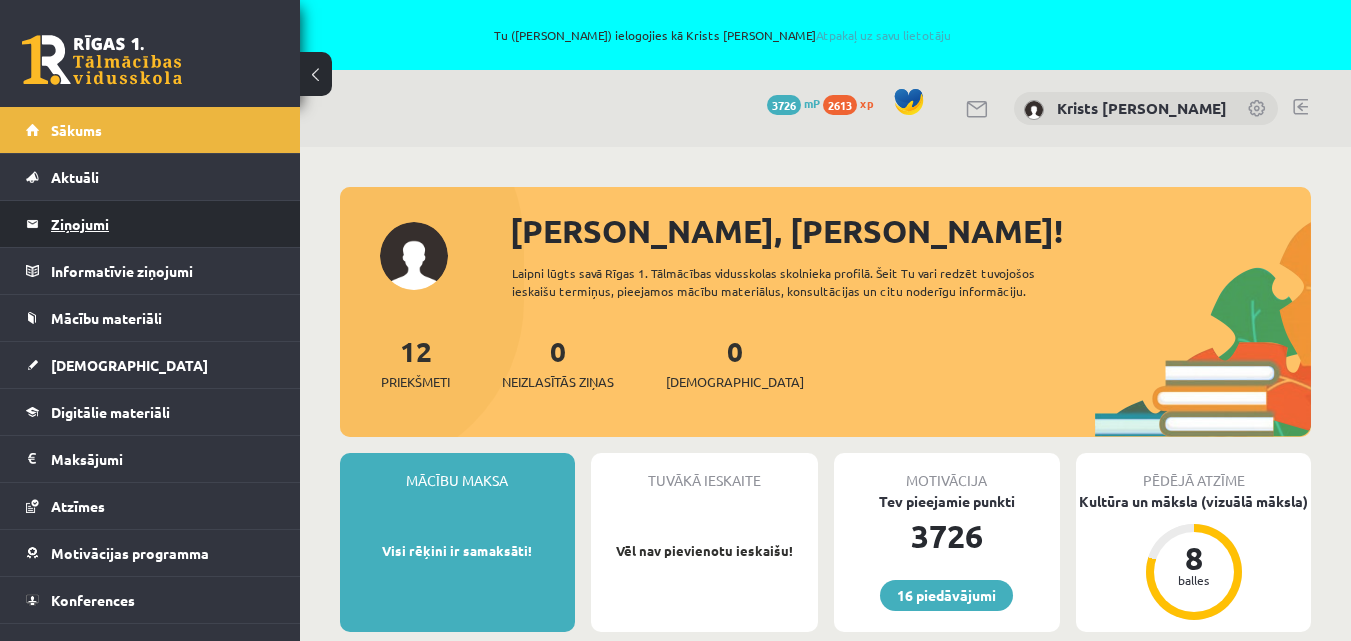 click on "Ziņojumi
0" at bounding box center (163, 224) 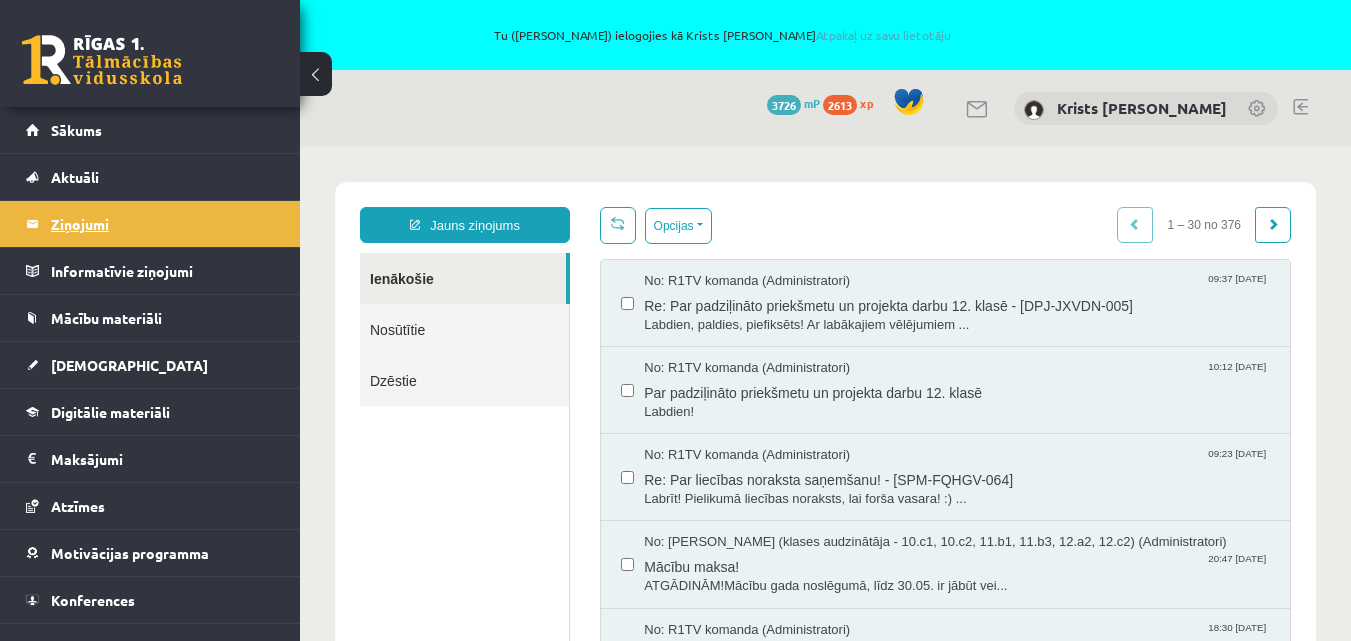 scroll, scrollTop: 0, scrollLeft: 0, axis: both 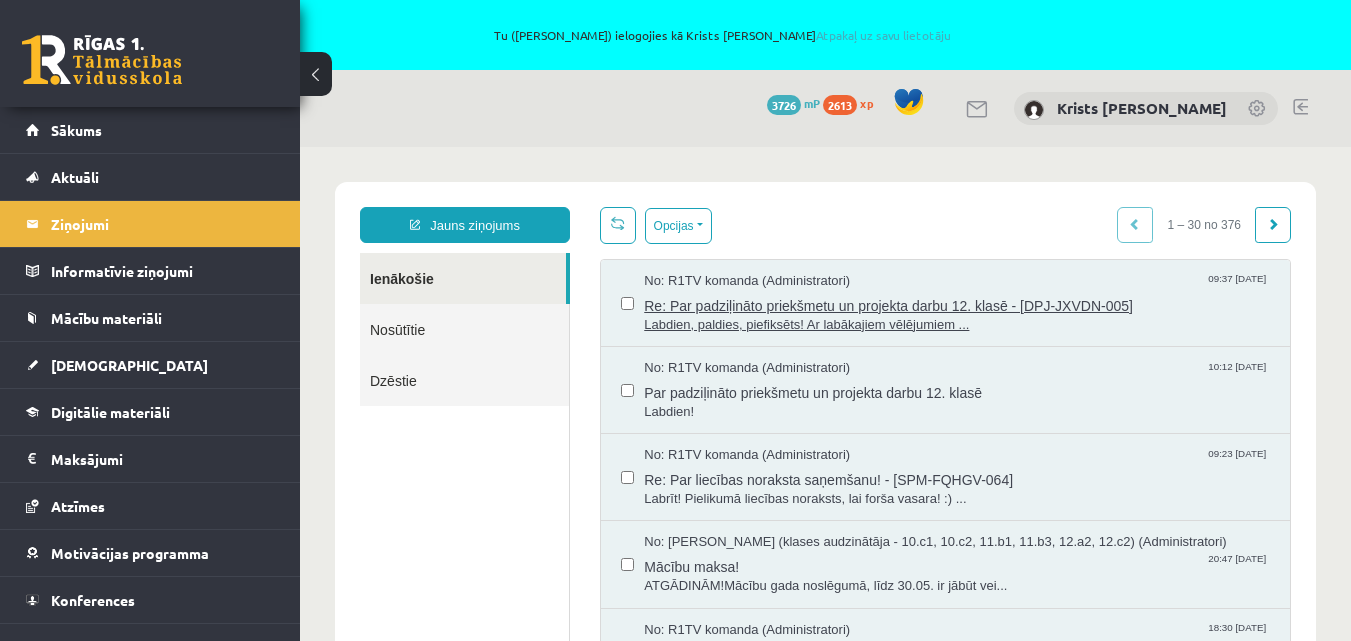 click on "Re: Par padziļināto priekšmetu un projekta darbu 12. klasē - [DPJ-JXVDN-005]" at bounding box center [957, 303] 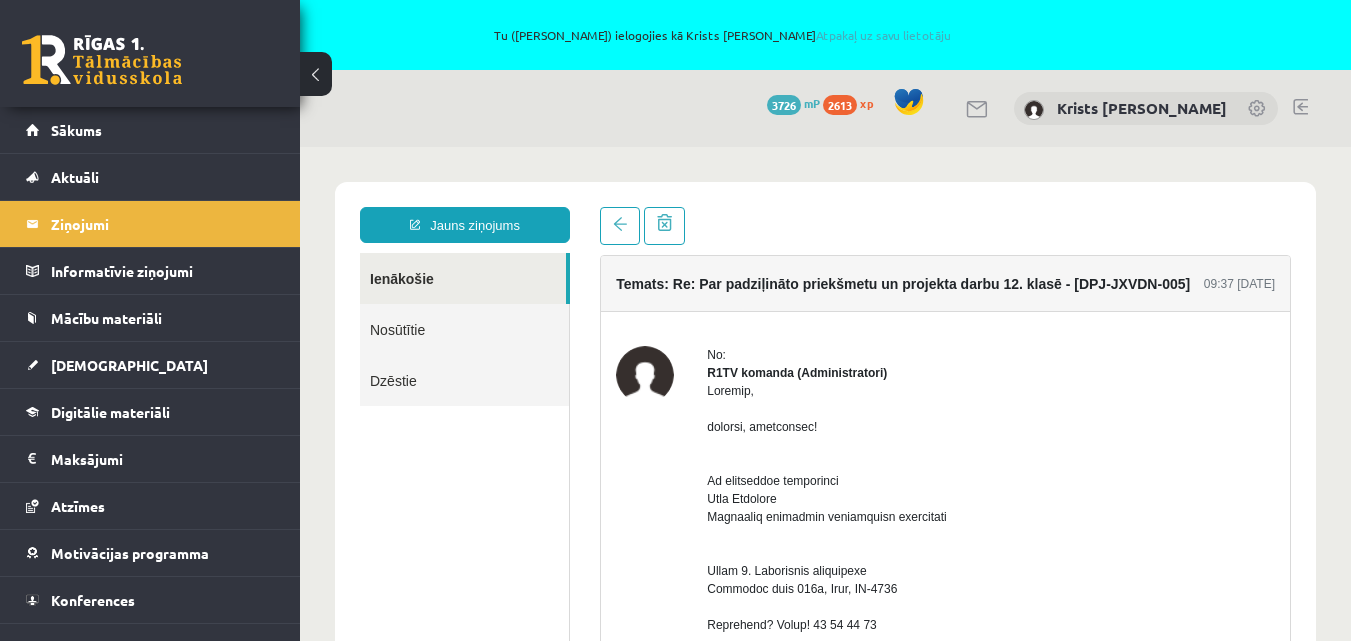 scroll, scrollTop: 0, scrollLeft: 0, axis: both 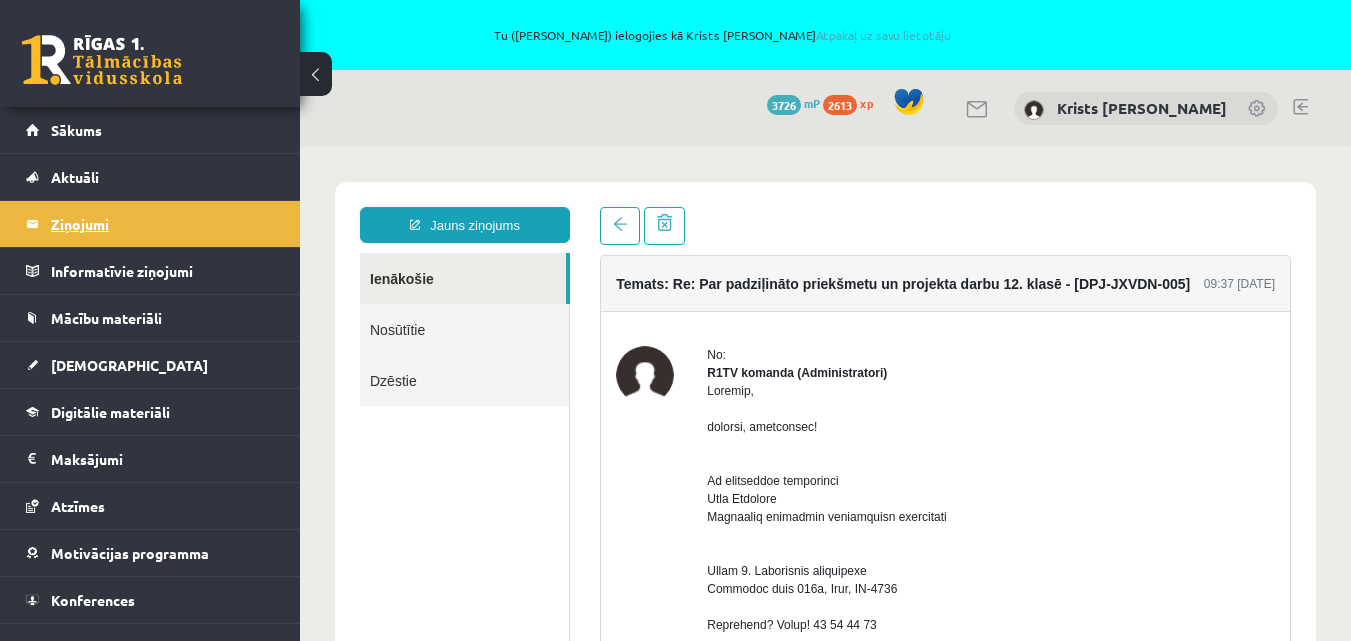 click on "Ziņojumi
0" at bounding box center [163, 224] 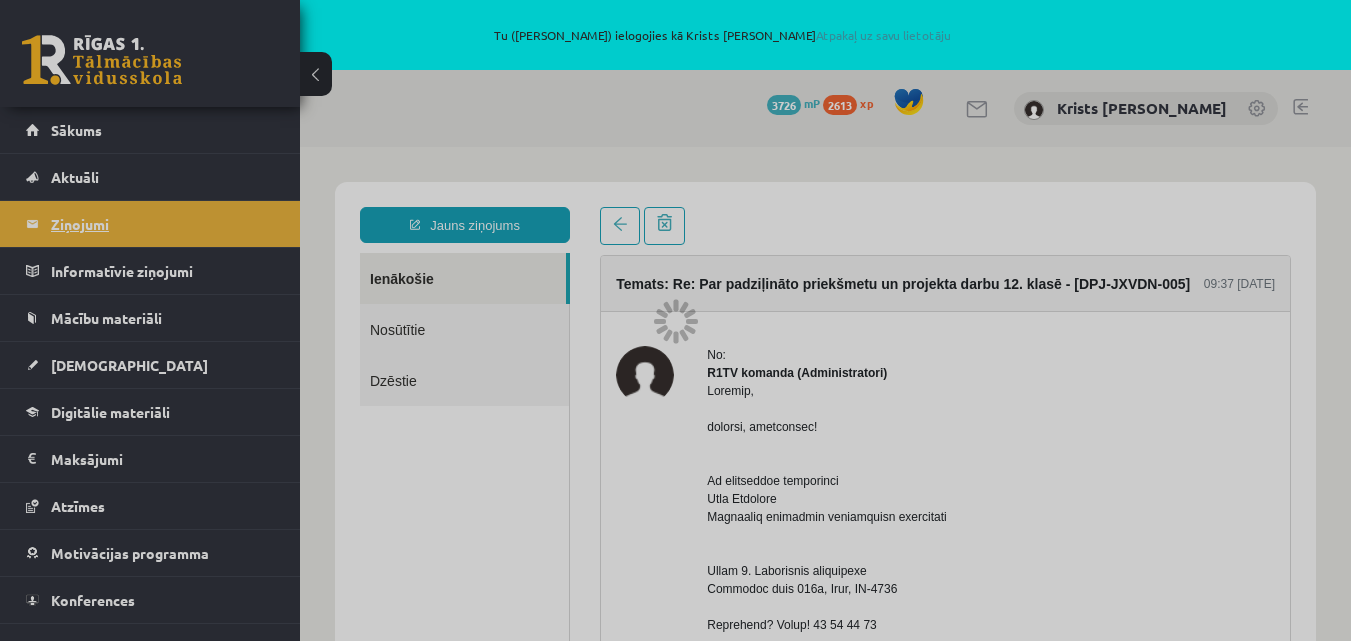 click at bounding box center [675, 320] 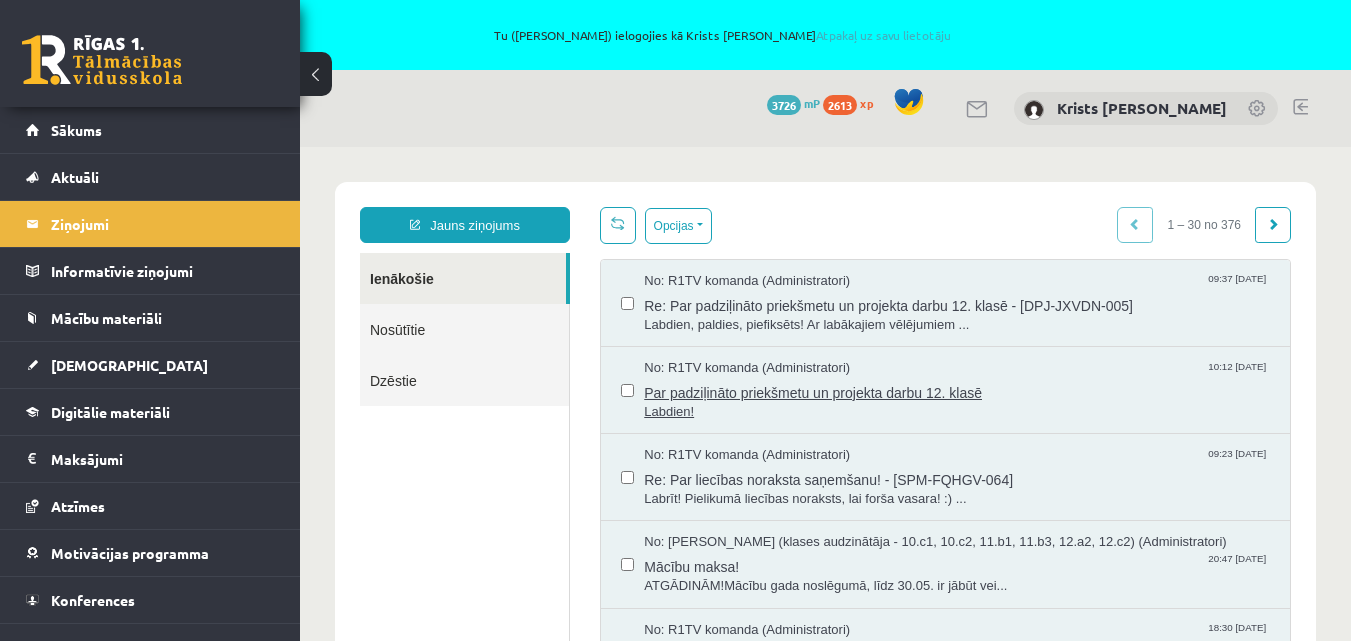 scroll, scrollTop: 0, scrollLeft: 0, axis: both 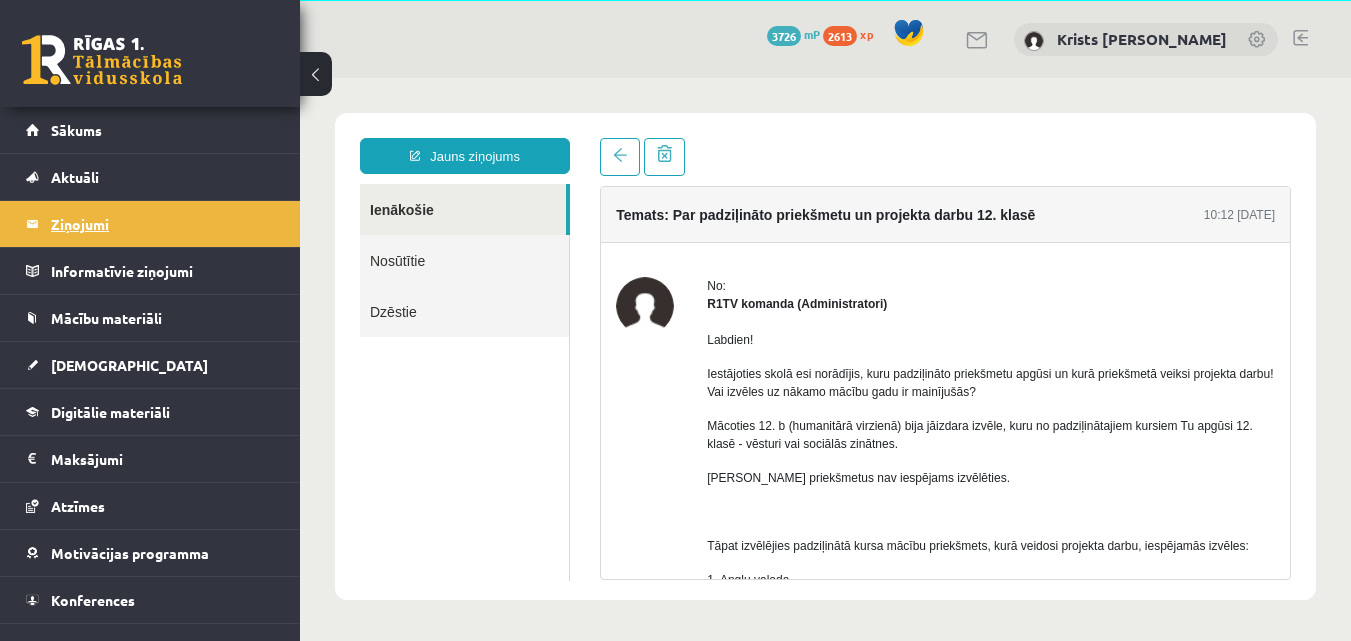 click on "Ziņojumi
0" at bounding box center (163, 224) 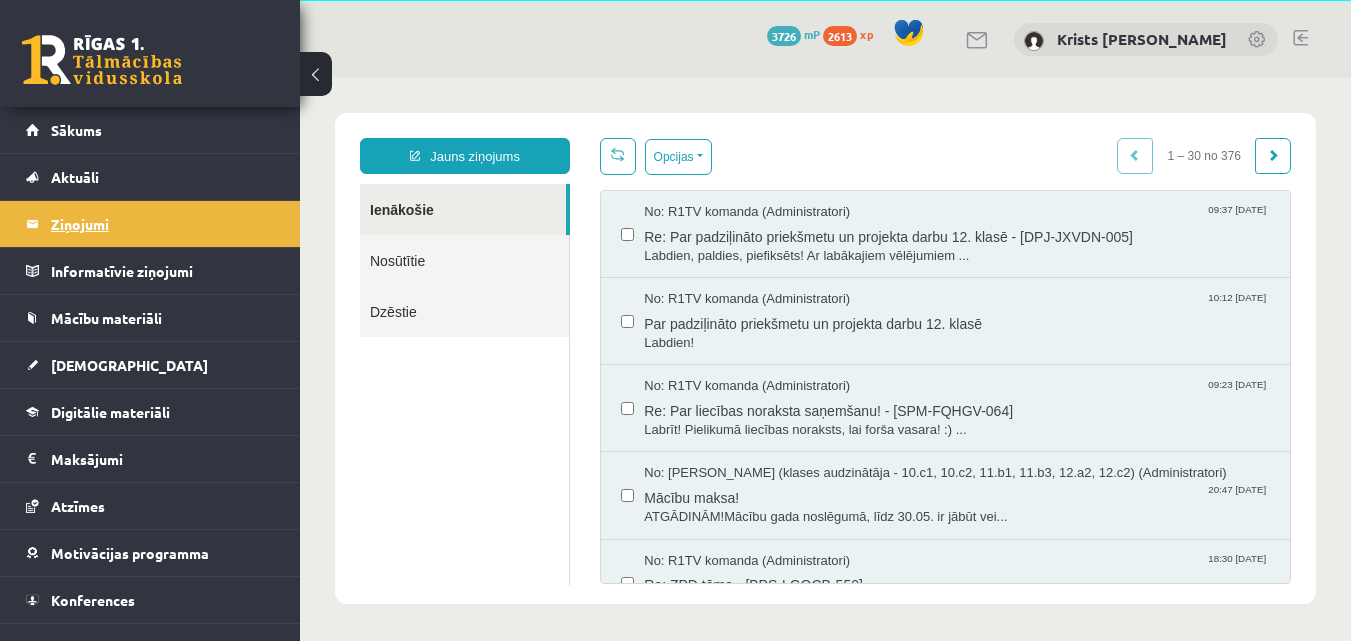 scroll, scrollTop: 0, scrollLeft: 0, axis: both 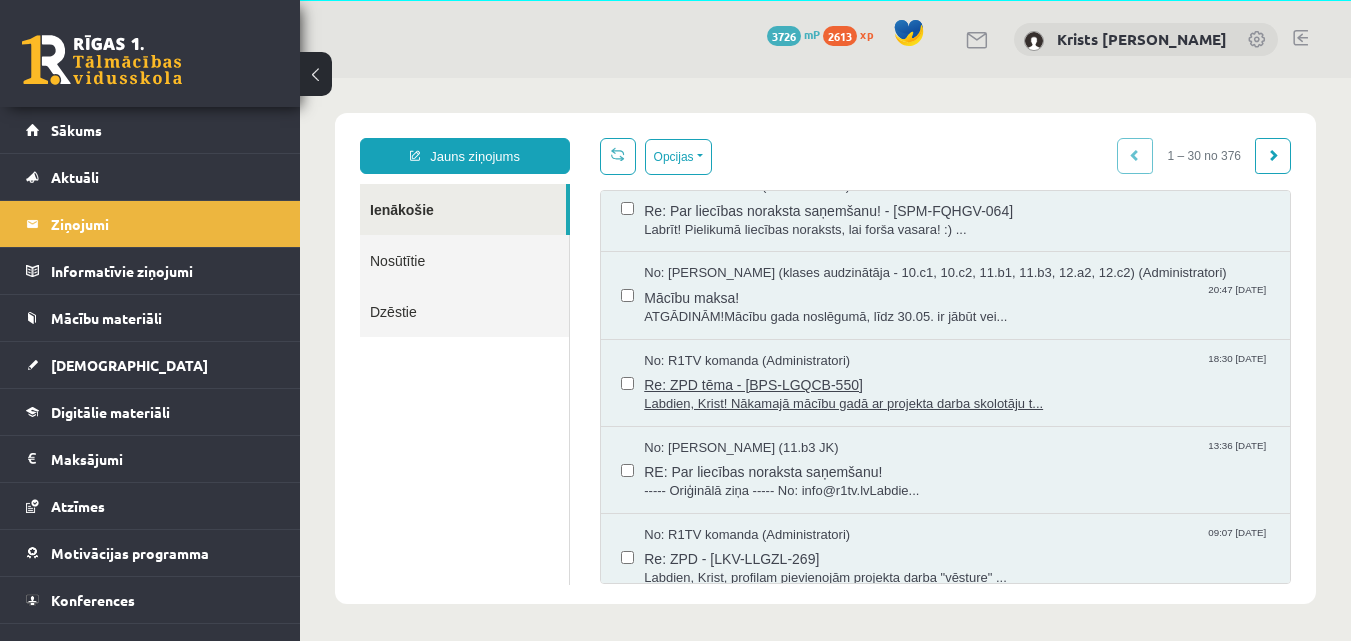 click on "Labdien, Krist!
Nākamajā mācību gadā ar projekta darba skolotāju t..." at bounding box center (957, 404) 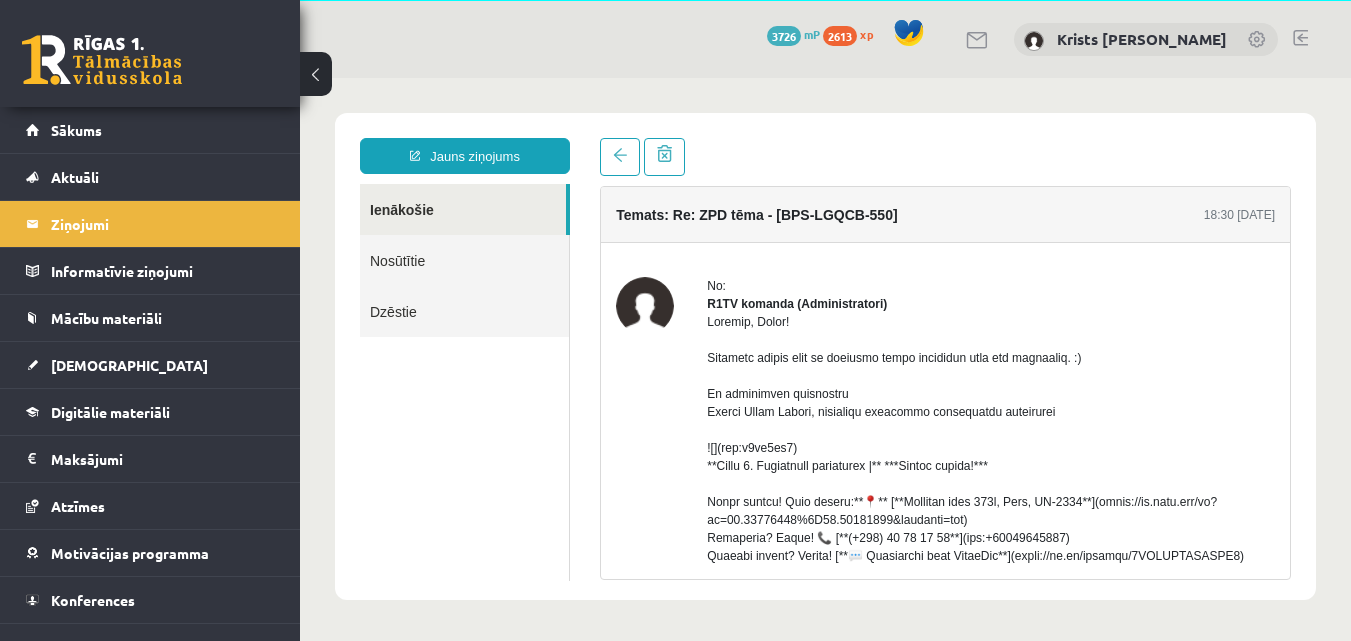 scroll, scrollTop: 0, scrollLeft: 0, axis: both 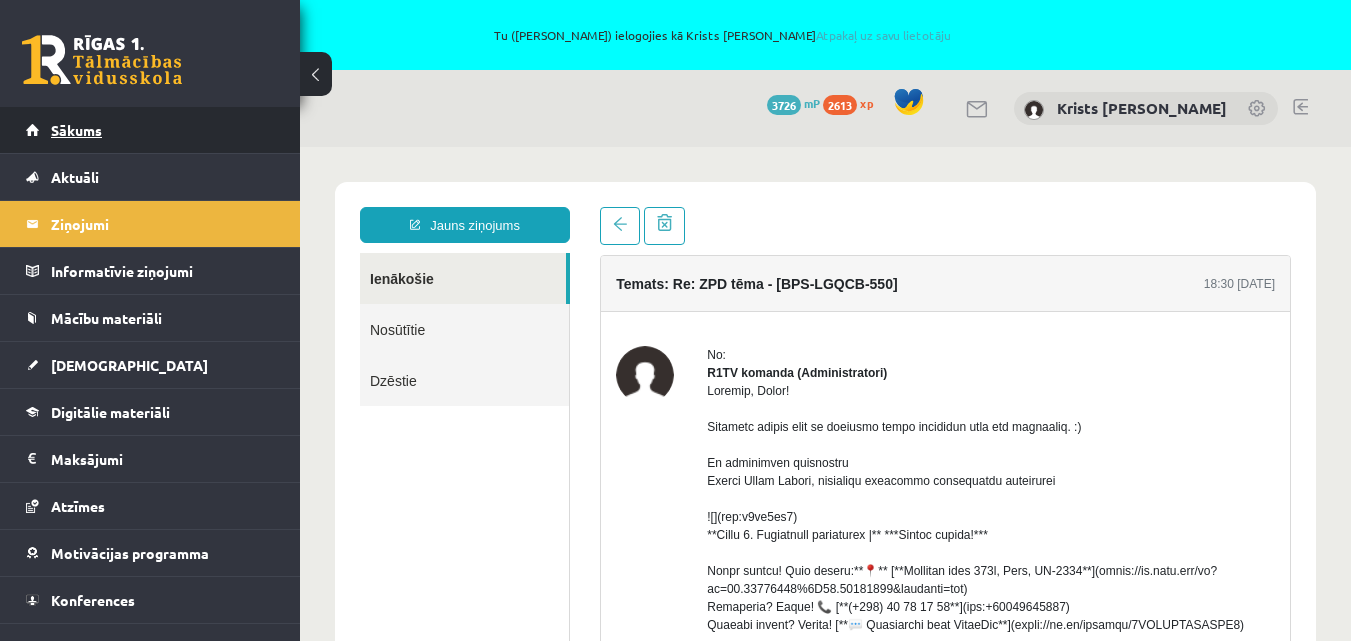 click on "Sākums" at bounding box center (76, 130) 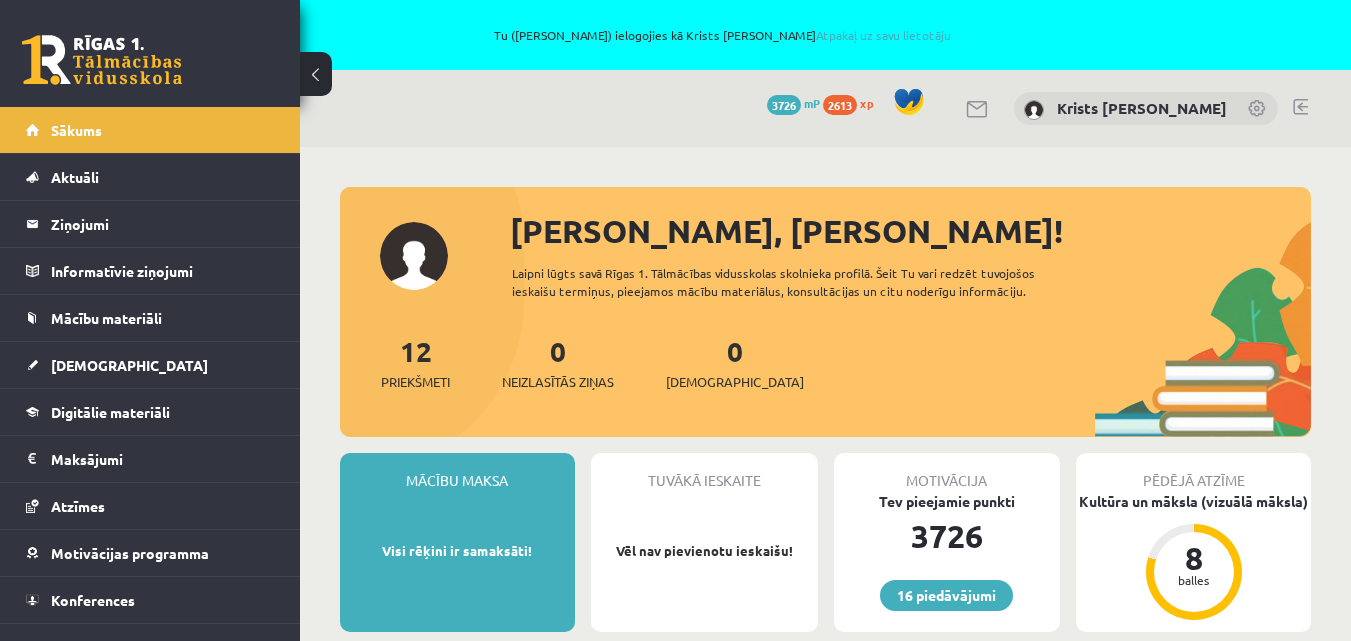 scroll, scrollTop: 0, scrollLeft: 0, axis: both 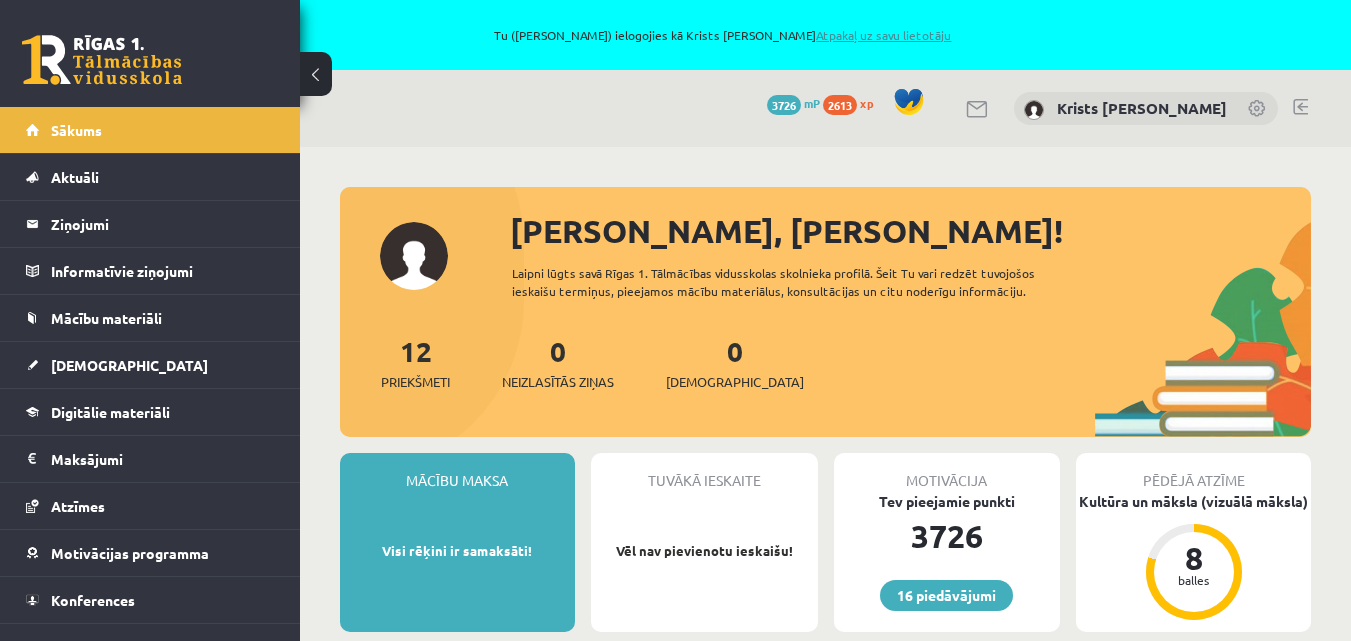 click on "Atpakaļ uz savu lietotāju" at bounding box center (883, 35) 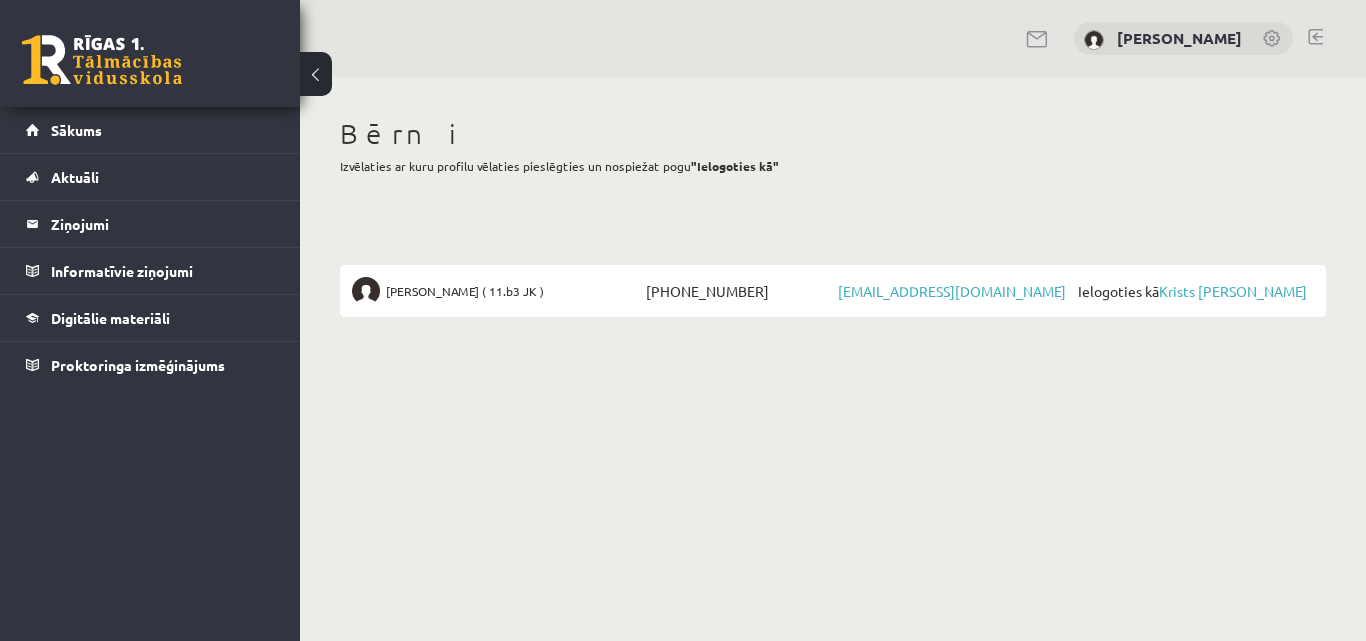 scroll, scrollTop: 0, scrollLeft: 0, axis: both 